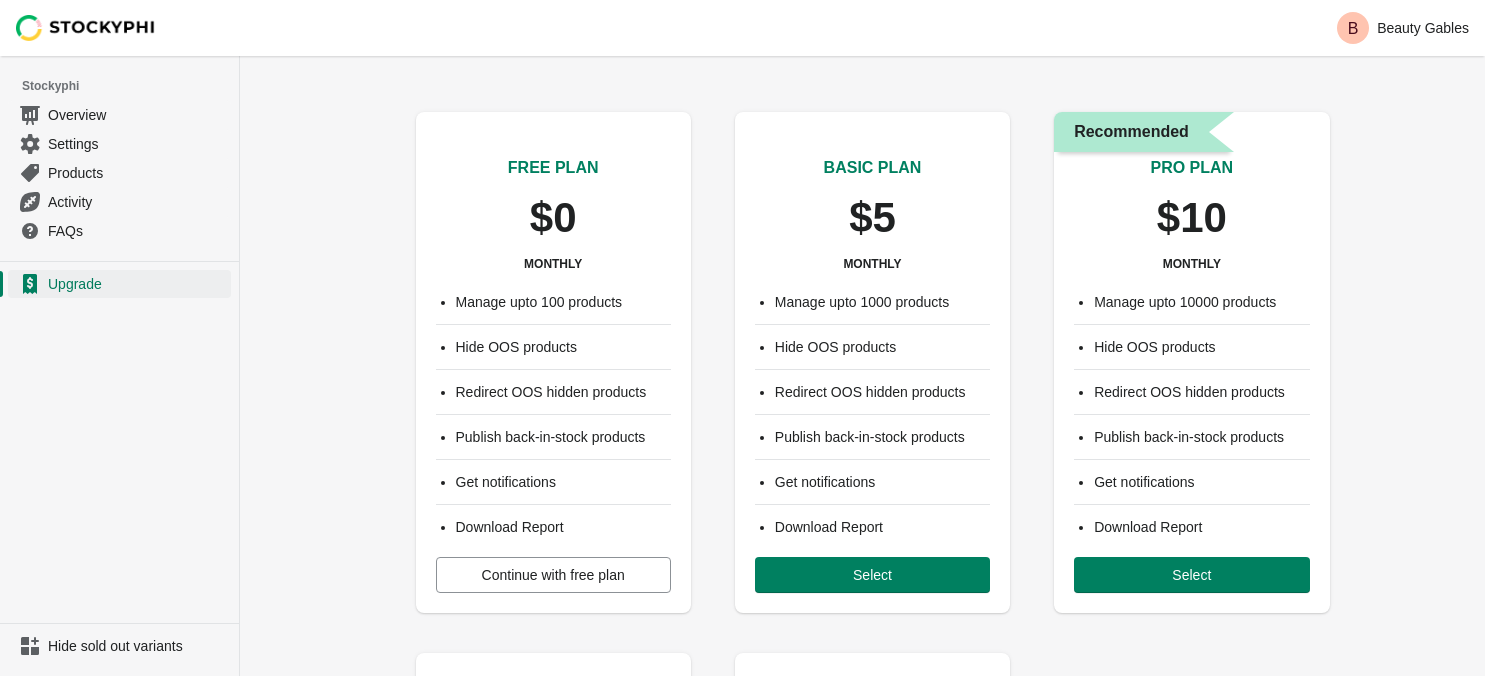scroll, scrollTop: 0, scrollLeft: 0, axis: both 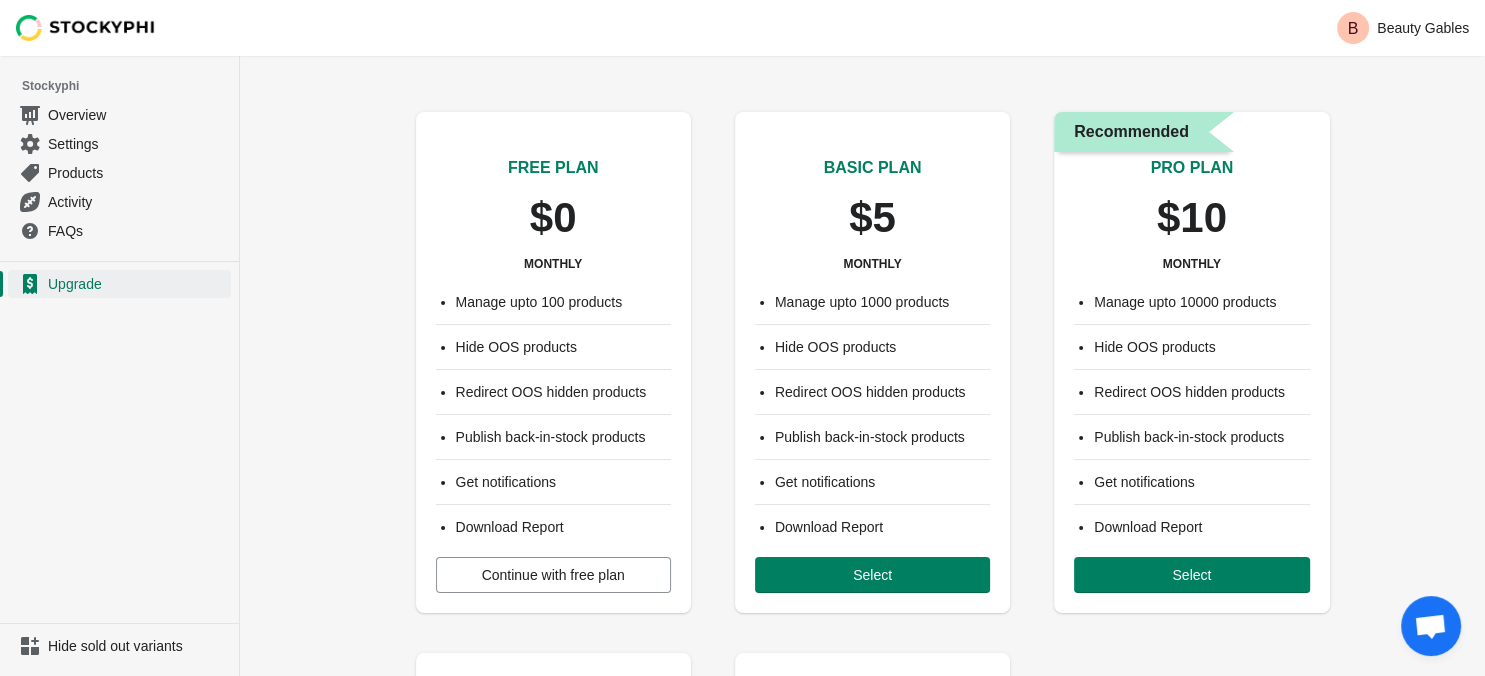 click on "Continue with free plan" at bounding box center (553, 575) 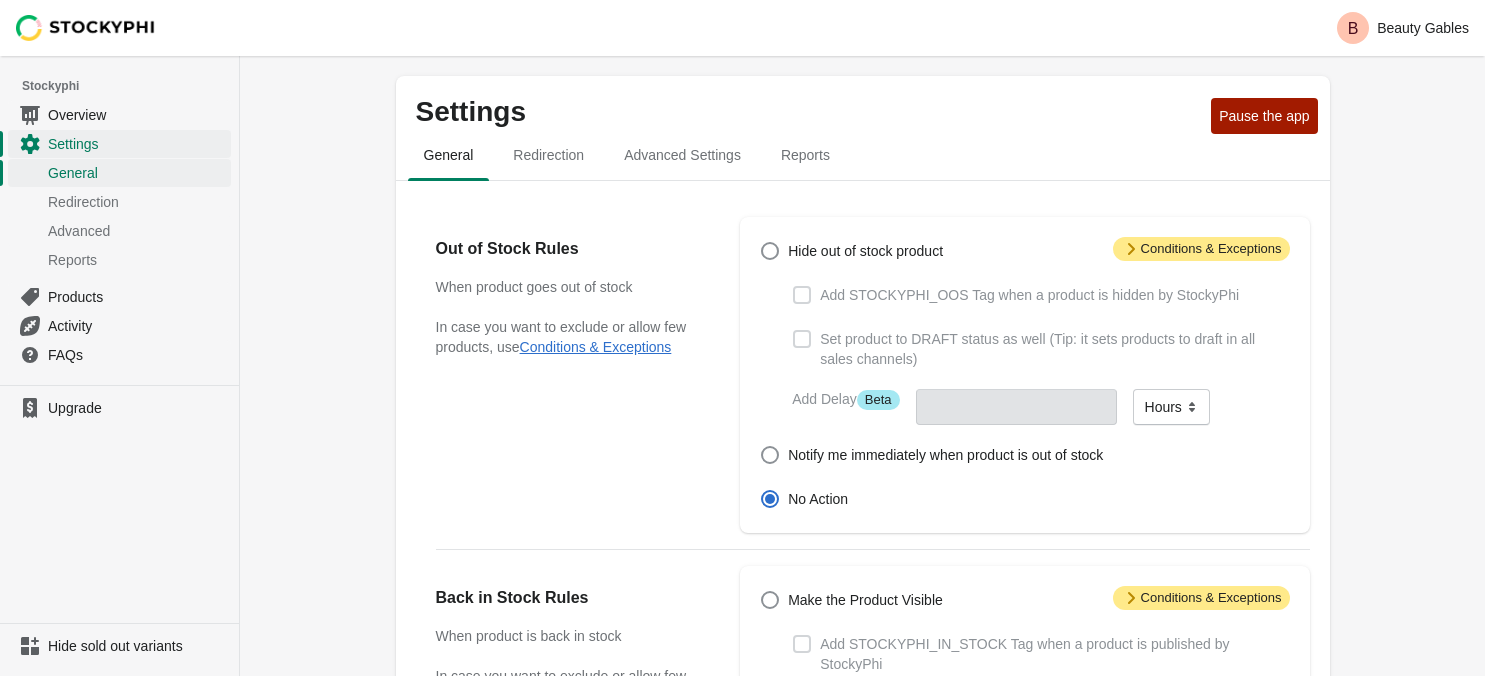 scroll, scrollTop: 0, scrollLeft: 0, axis: both 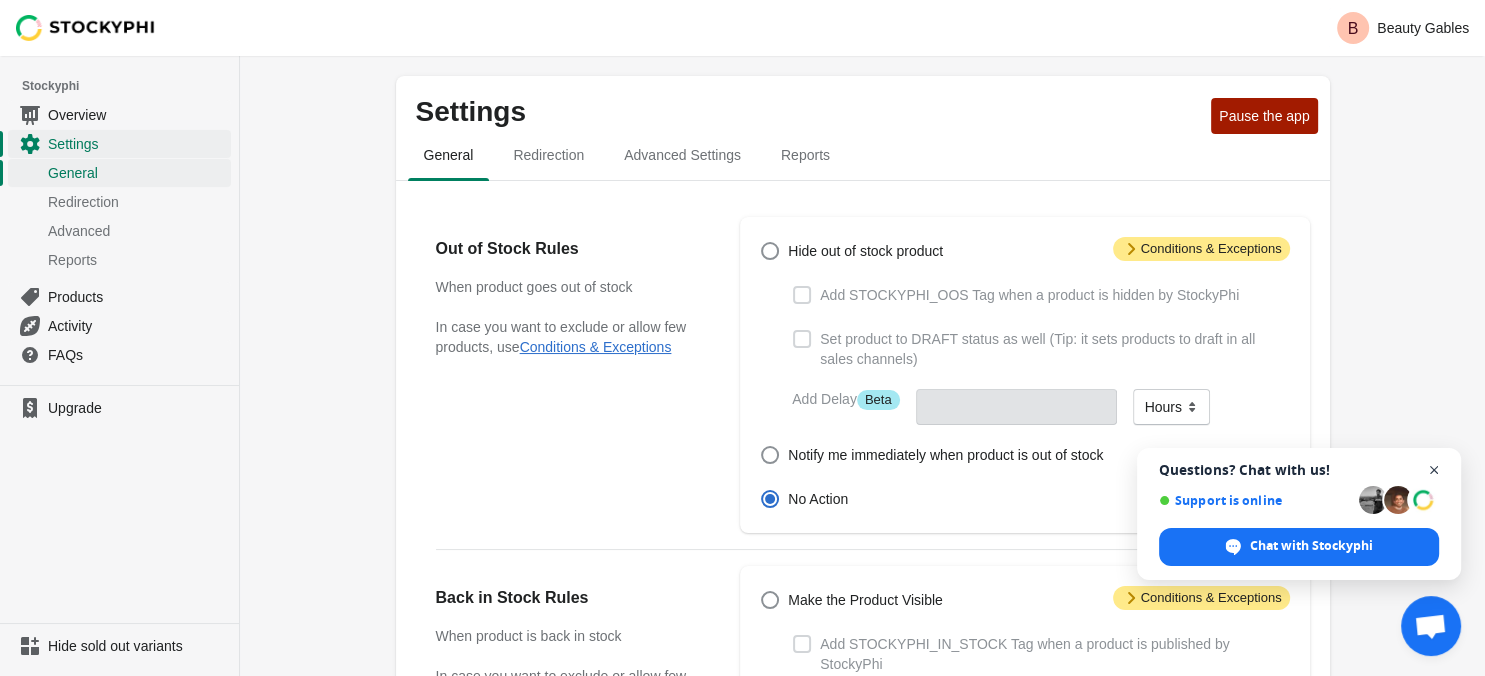 click at bounding box center [1434, 470] 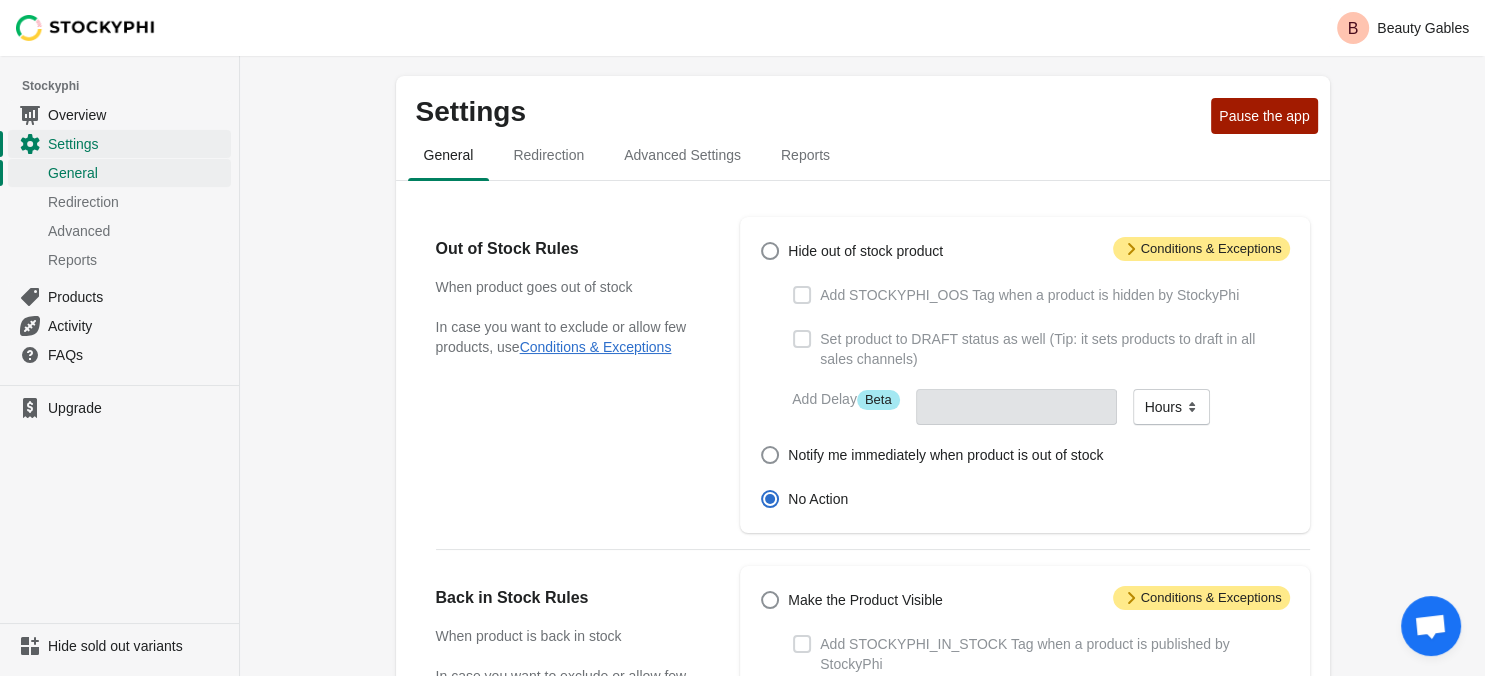 click on "Hide out of stock product Add STOCKYPHI_OOS Tag when a product is hidden by StockyPhi Set product to DRAFT status as well (Tip: it sets products to draft in all sales channels) Add Delay  Info  Beta Minutes Hours Days Hours Notify me immediately when product is out of stock No Action" at bounding box center (1014, 375) 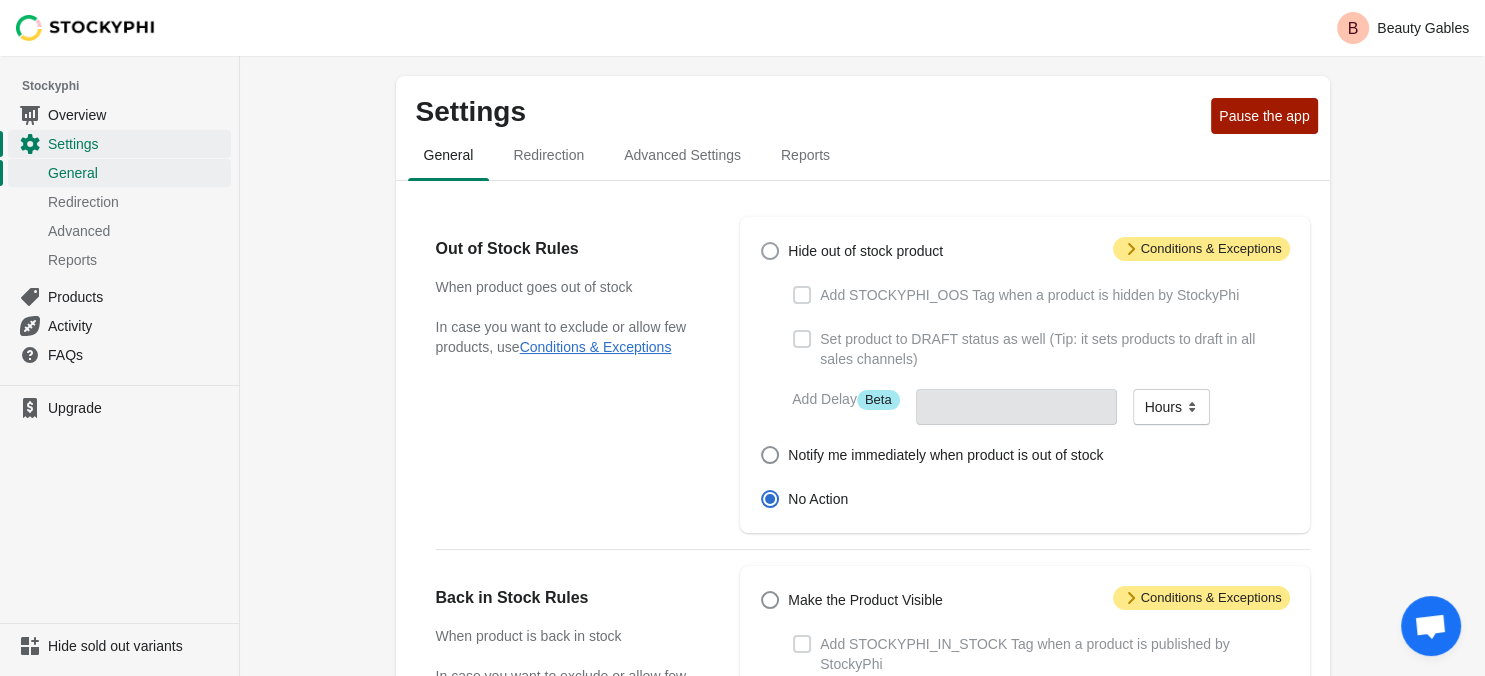 click at bounding box center (770, 251) 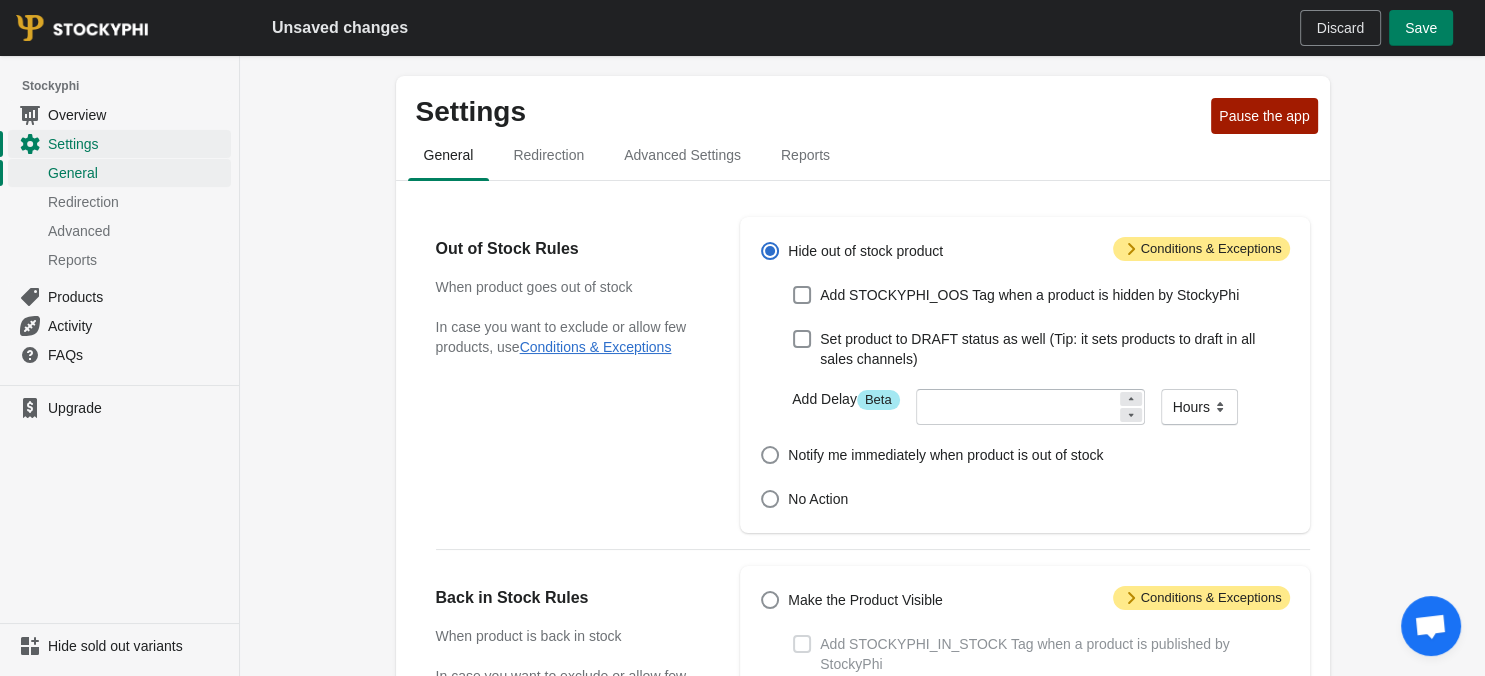 click 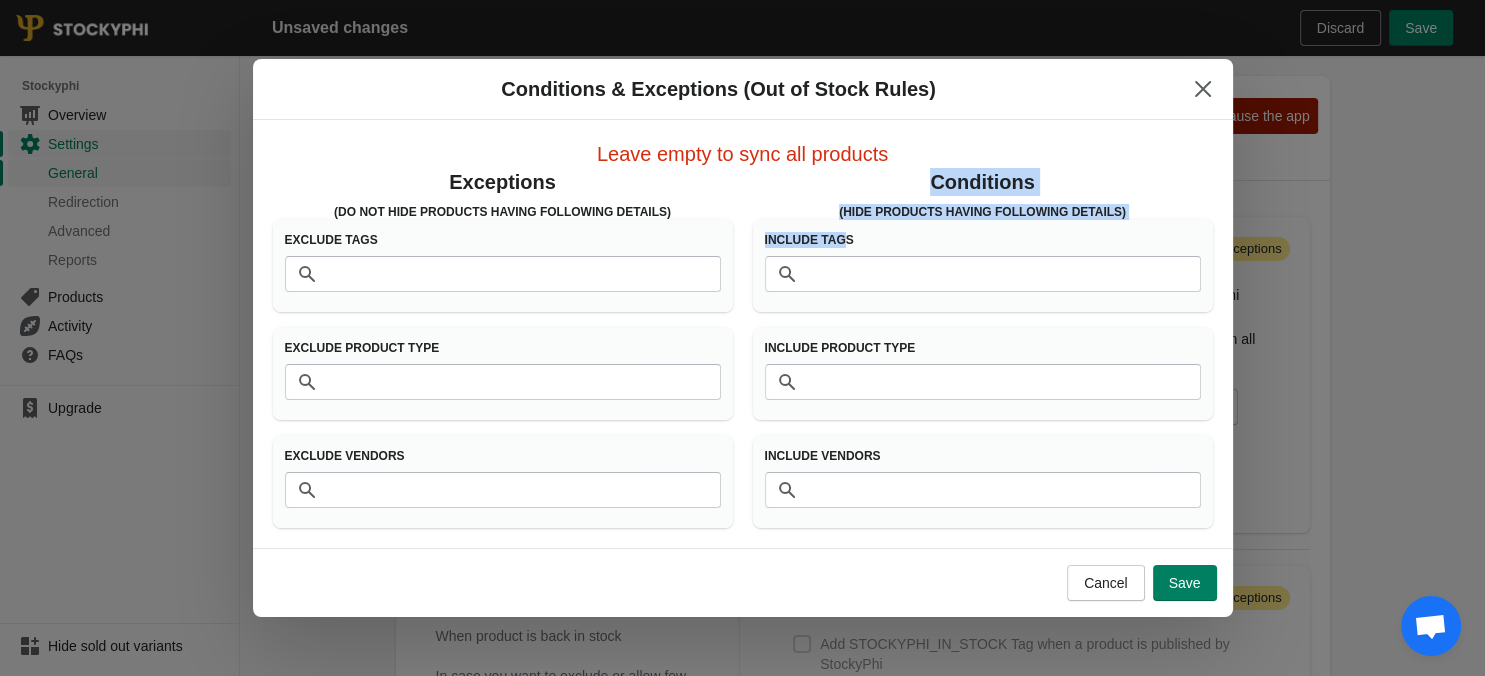 drag, startPoint x: 696, startPoint y: 250, endPoint x: 868, endPoint y: 273, distance: 173.53098 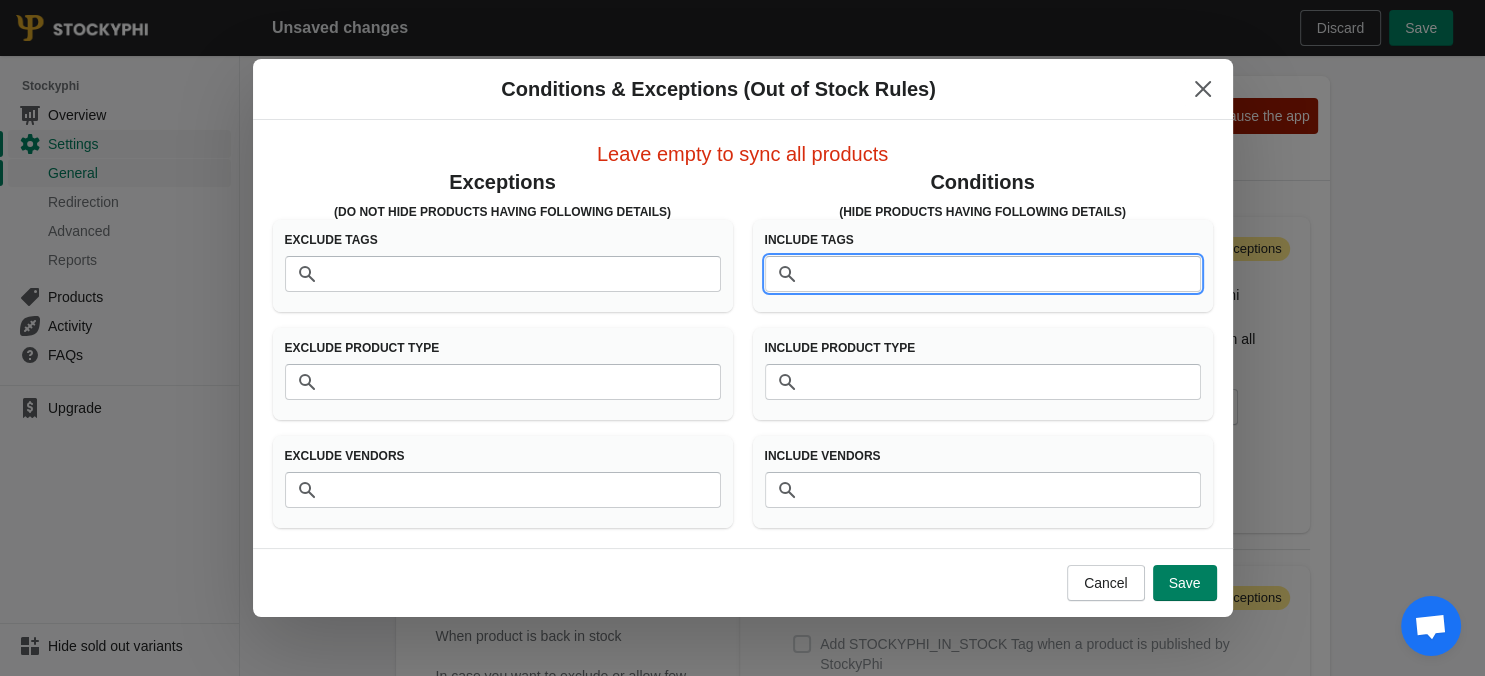 drag, startPoint x: 868, startPoint y: 273, endPoint x: 903, endPoint y: 232, distance: 53.90733 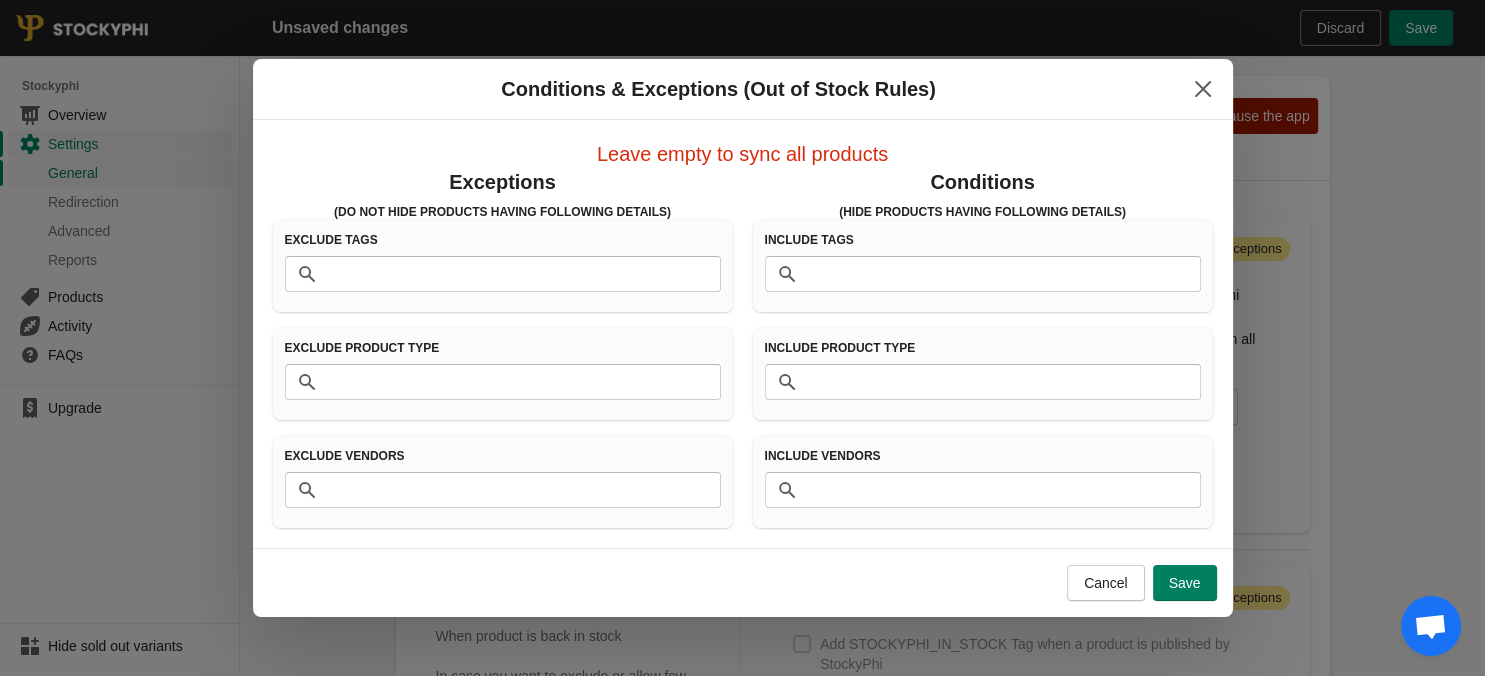 click on "Include Tags" at bounding box center [983, 240] 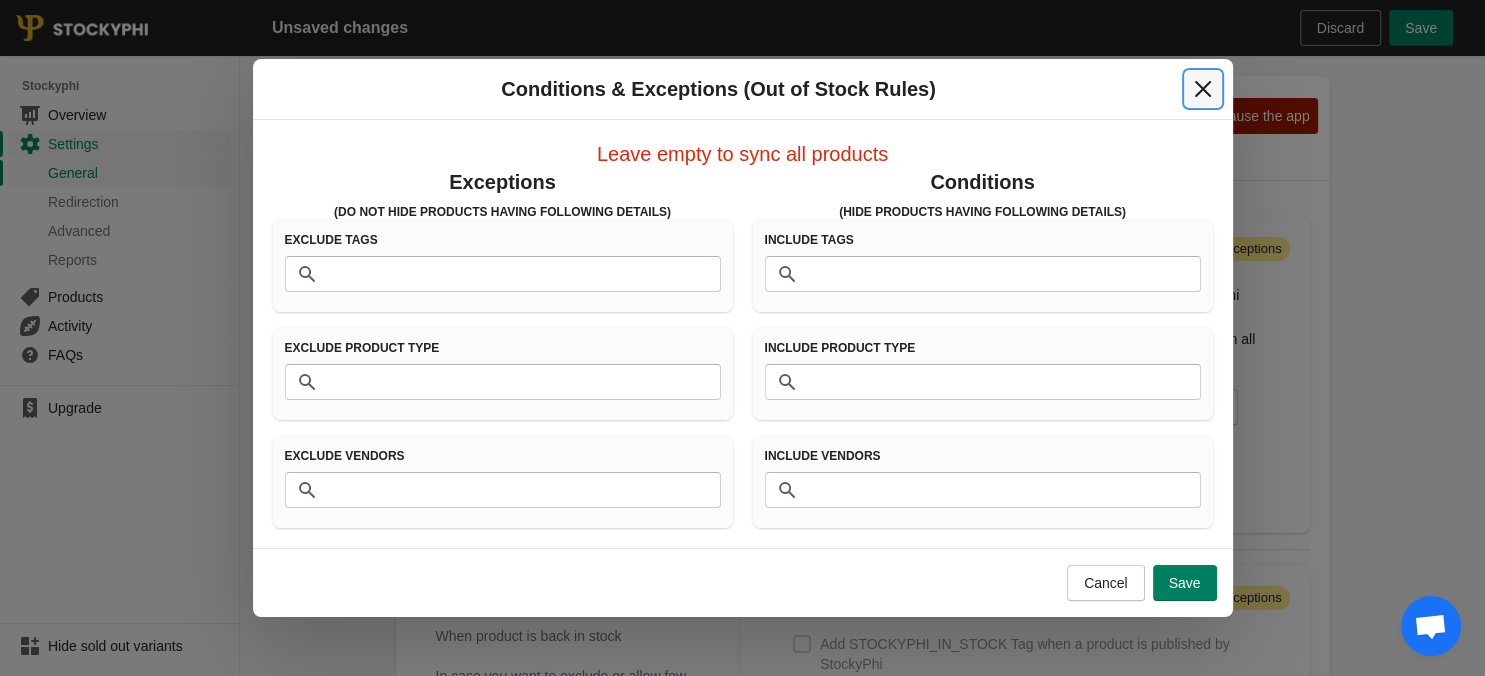 click at bounding box center [1203, 89] 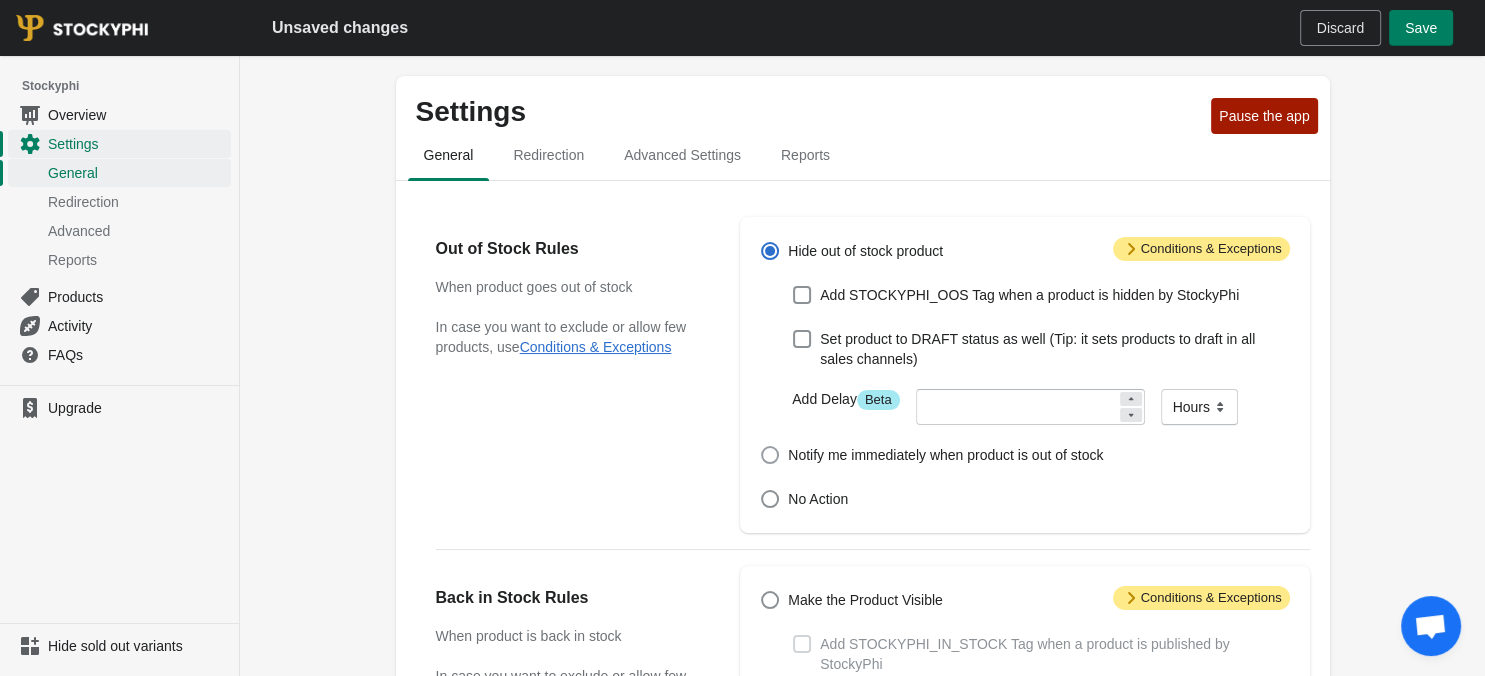 click at bounding box center [770, 455] 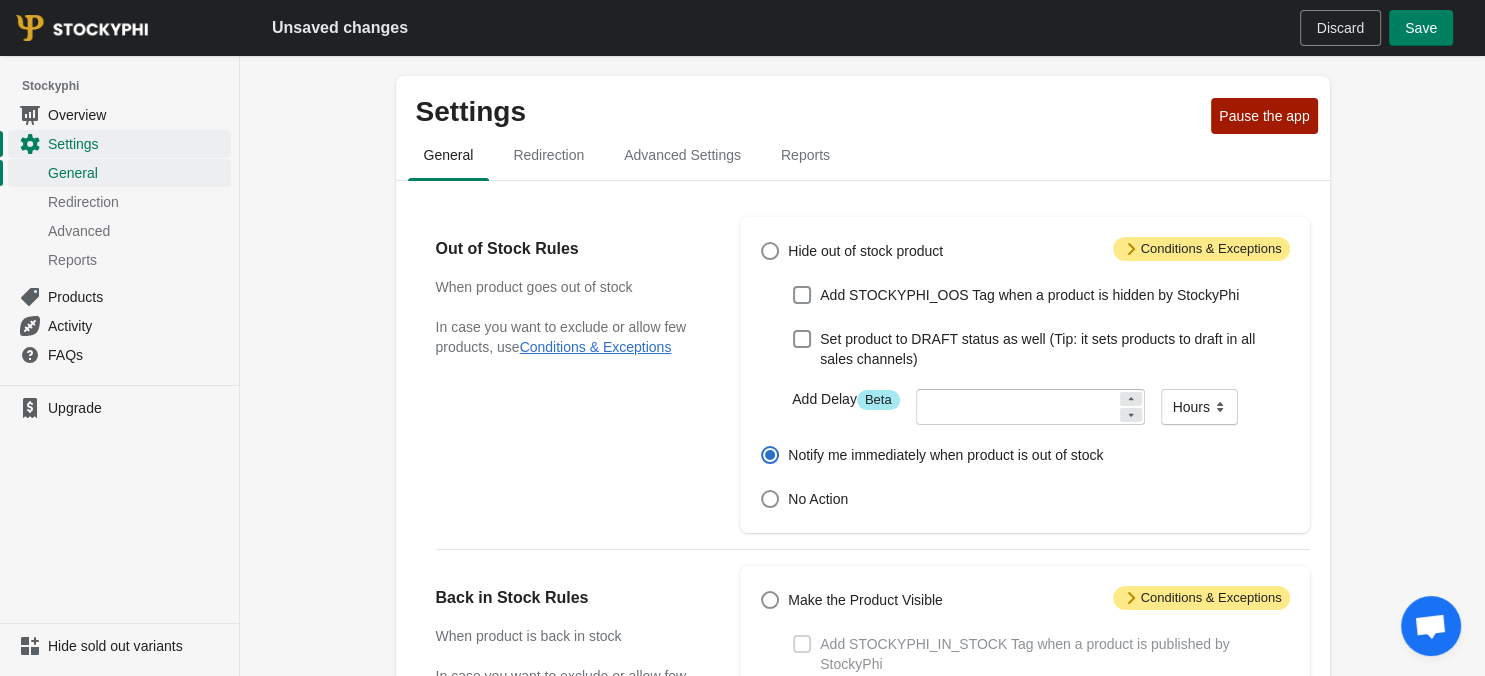 type 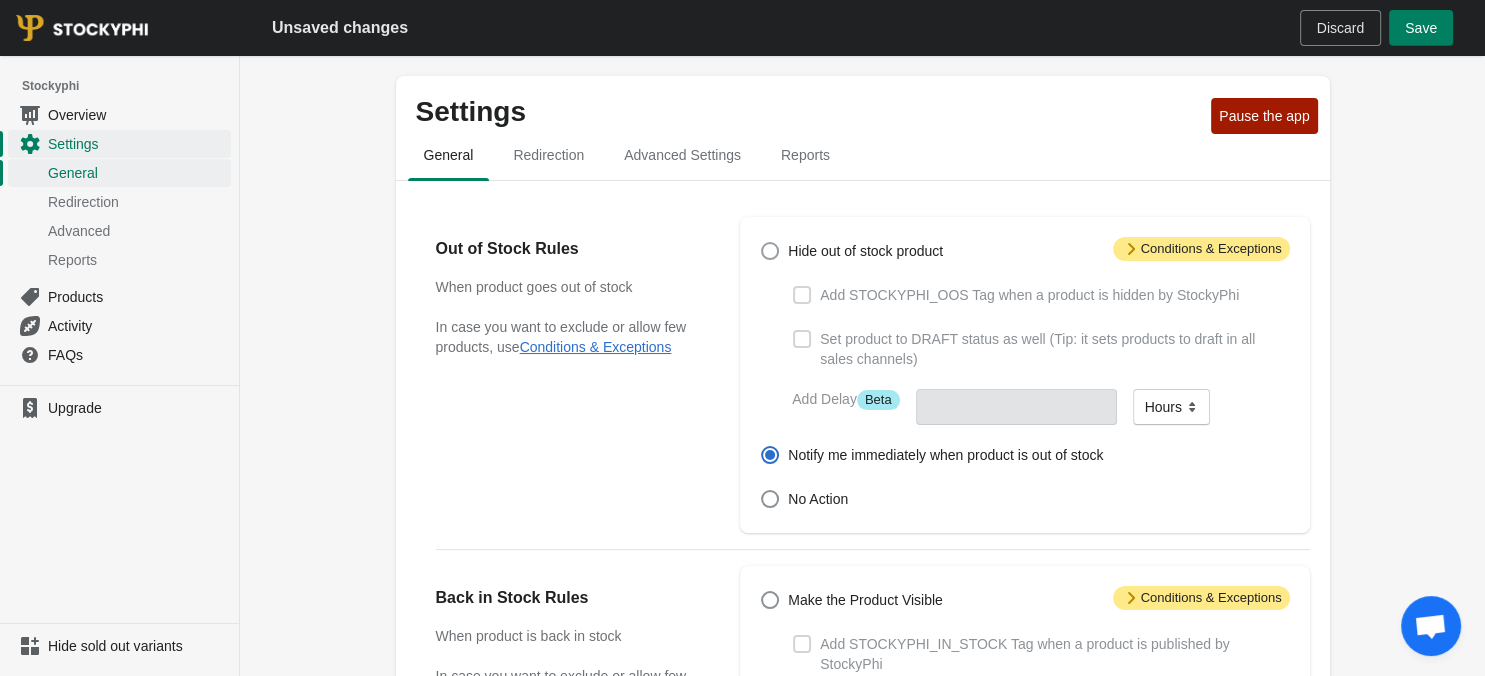 click at bounding box center (770, 251) 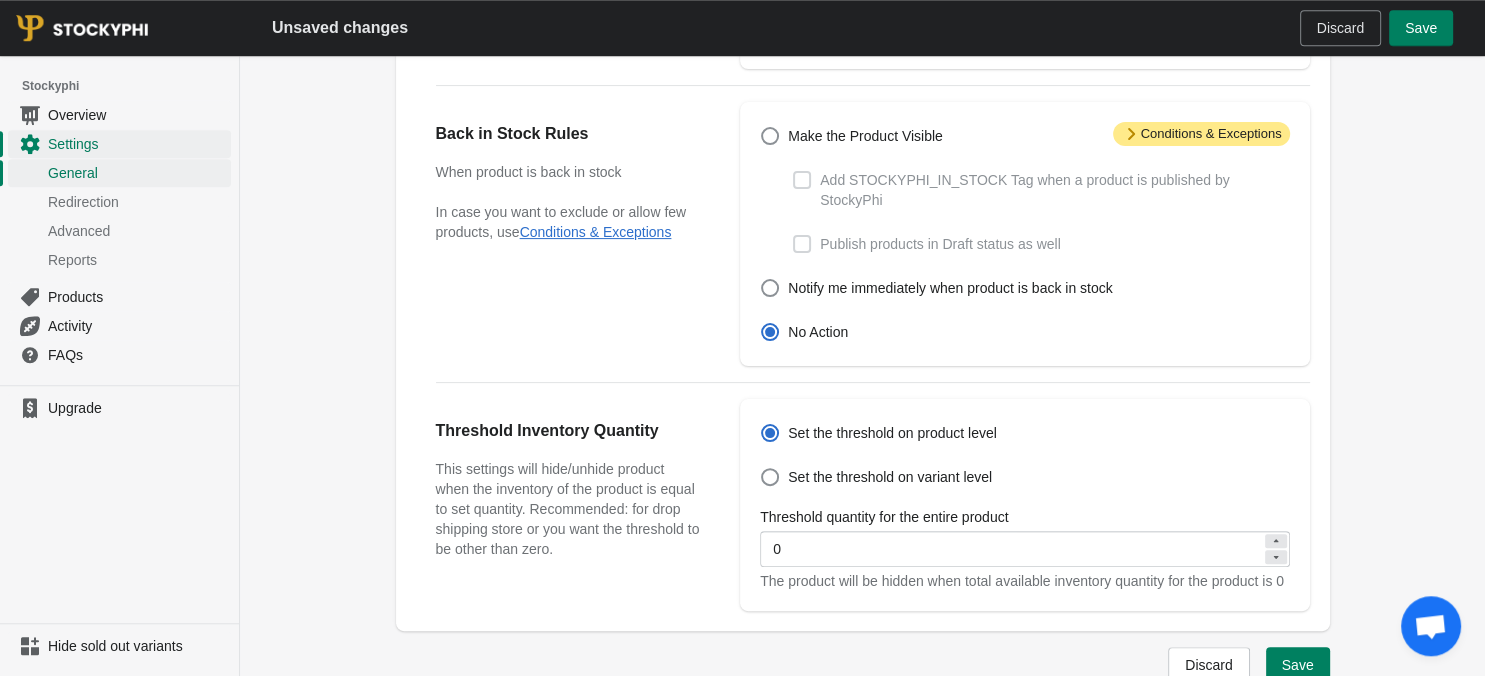 scroll, scrollTop: 457, scrollLeft: 0, axis: vertical 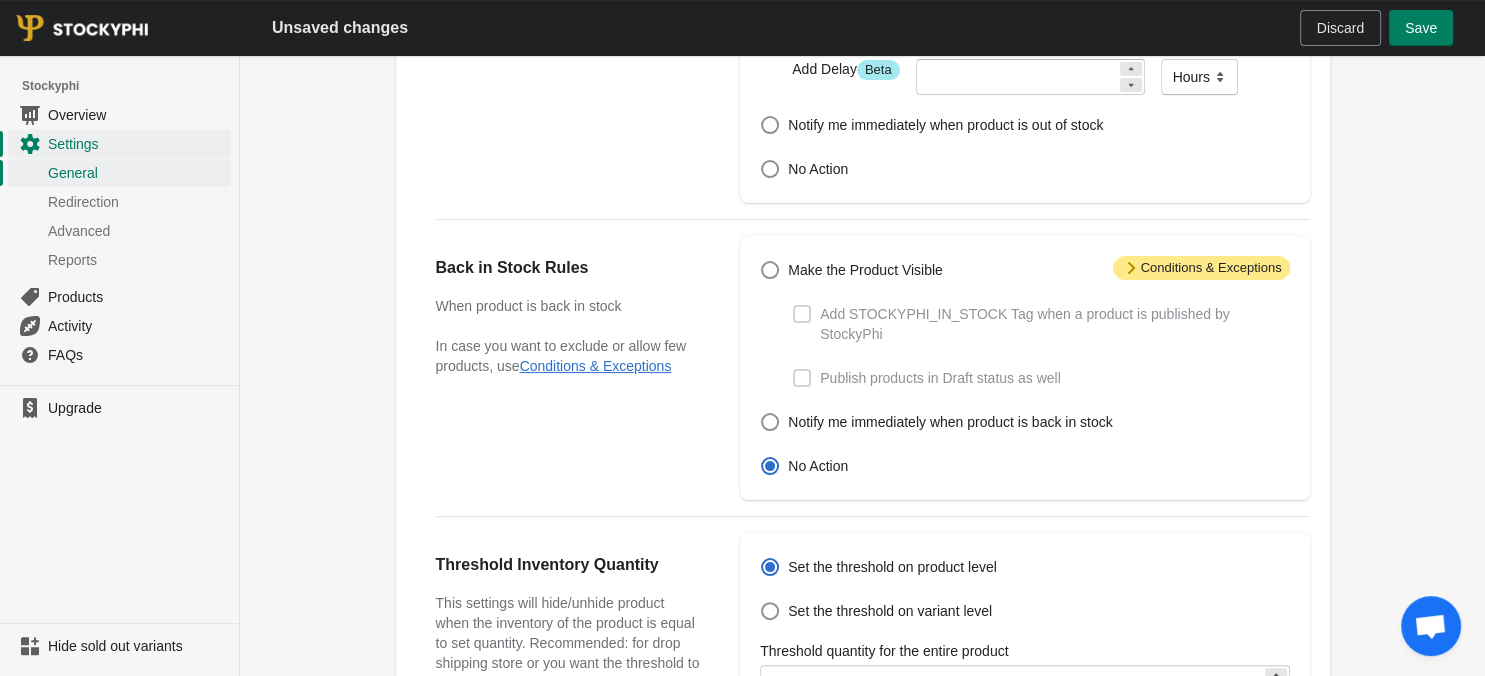 drag, startPoint x: 706, startPoint y: 346, endPoint x: 505, endPoint y: 150, distance: 280.74365 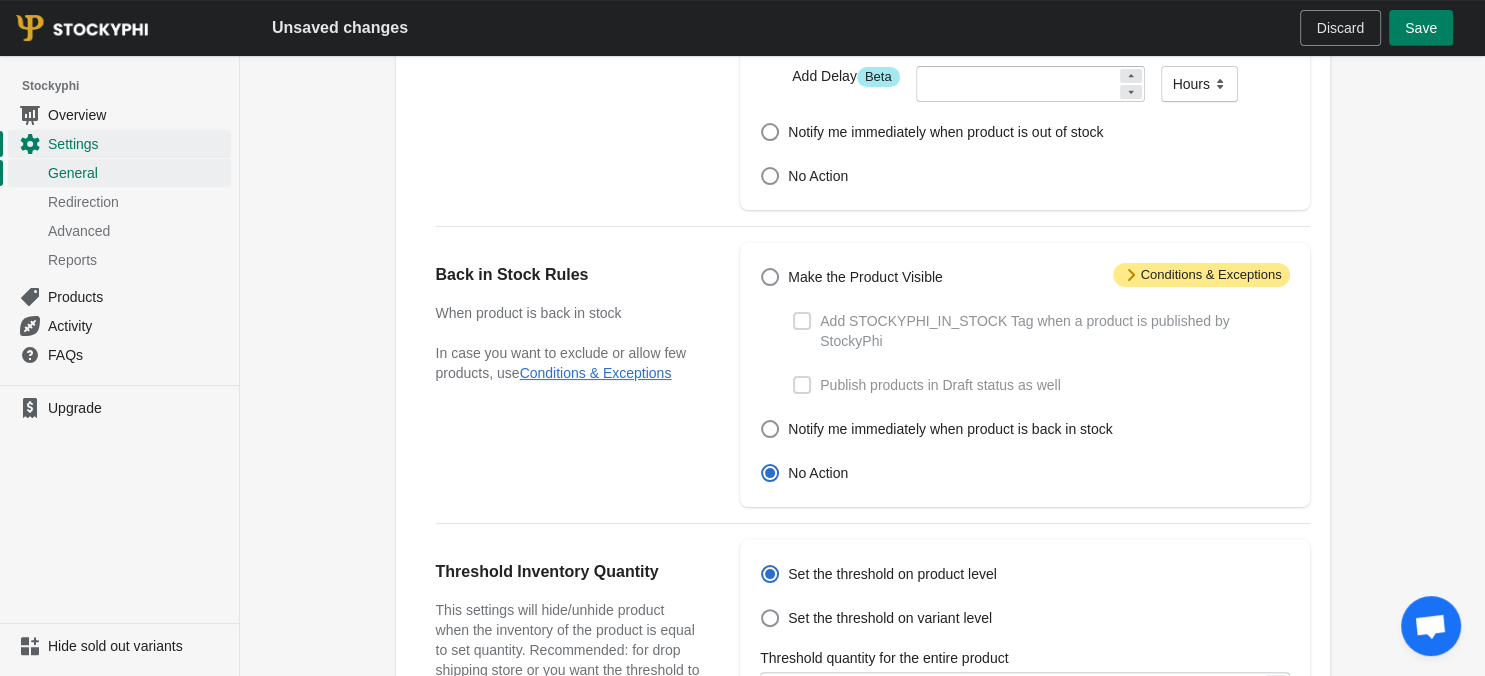 click on "Back in Stock Rules When product is back in stock In case you want to exclude or allow few products, use  Conditions & Exceptions Attention  Conditions & Exceptions Make the Product Visible Add STOCKYPHI_IN_STOCK Tag when a product is published by StockyPhi Publish products in Draft status as well Notify me immediately when product is back in stock No Action" at bounding box center [863, 367] 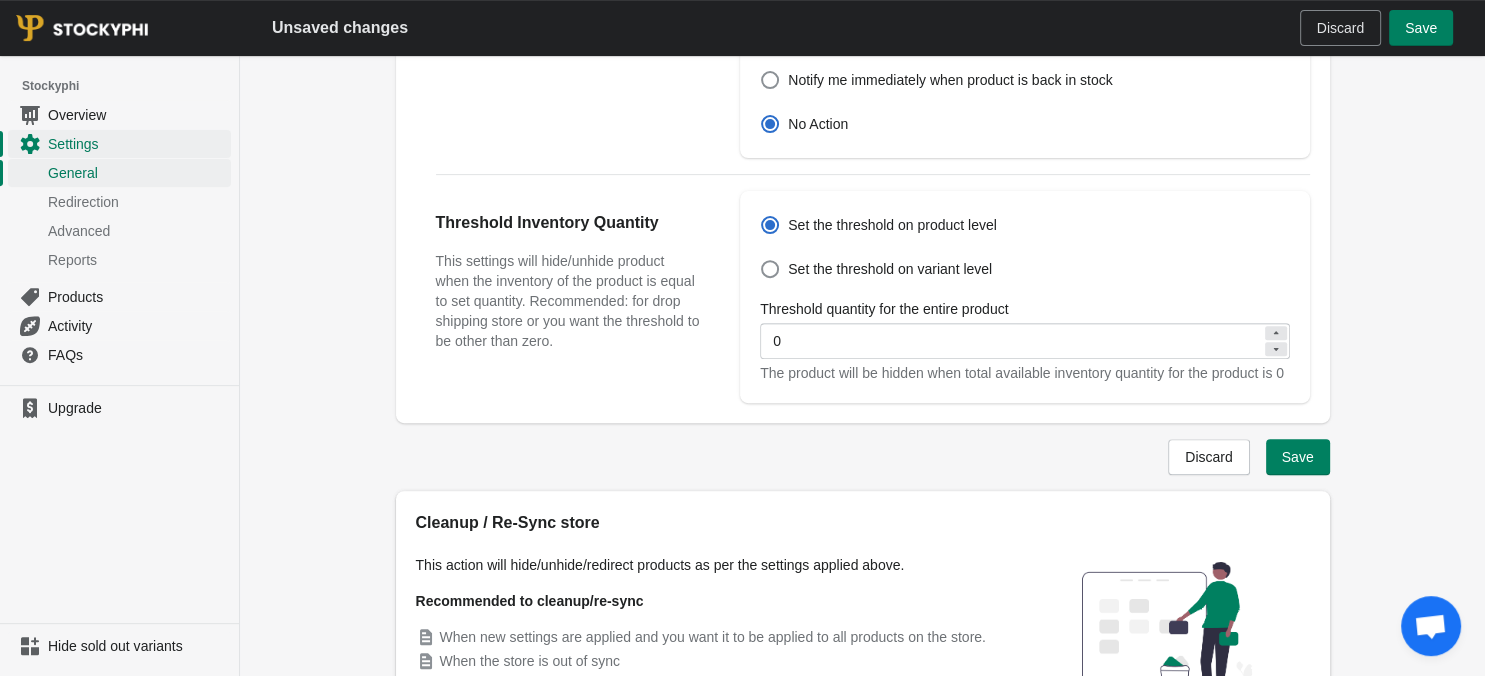 scroll, scrollTop: 835, scrollLeft: 0, axis: vertical 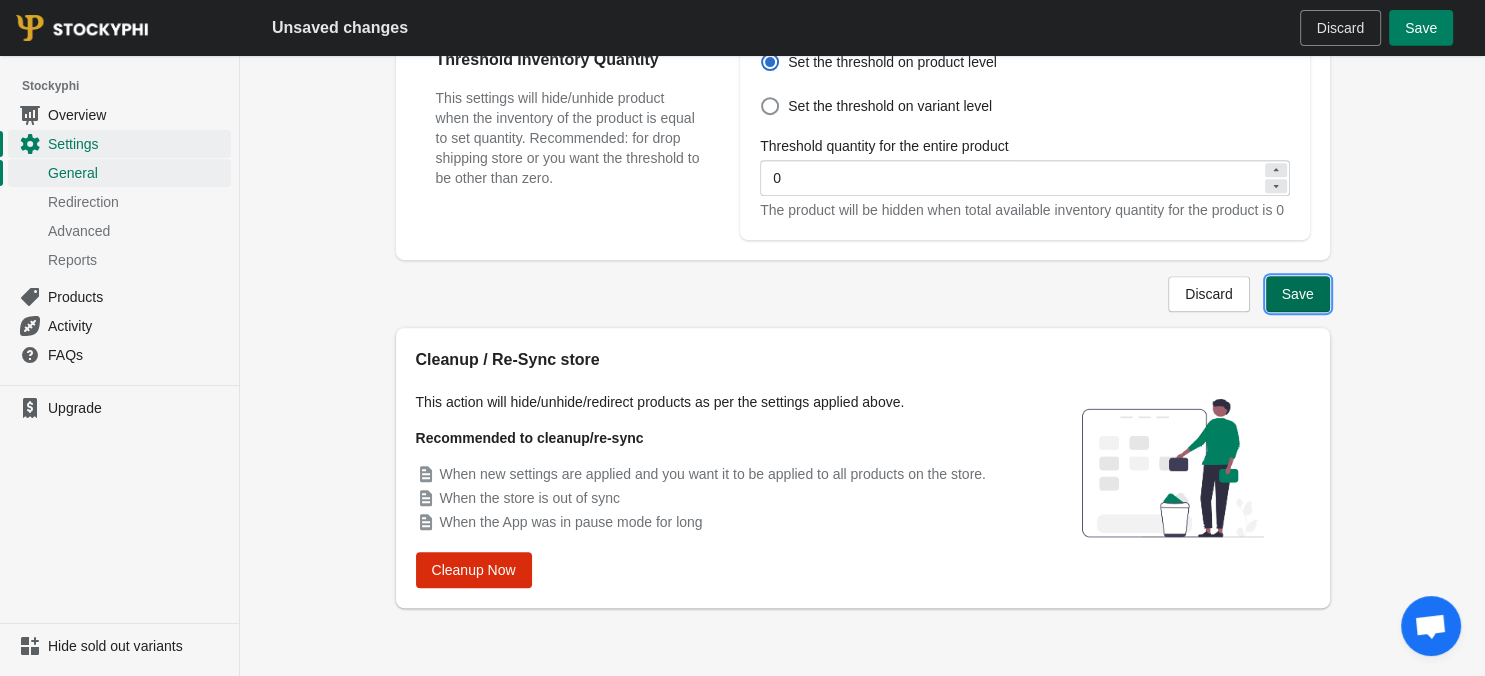 click on "Save" at bounding box center [1298, 294] 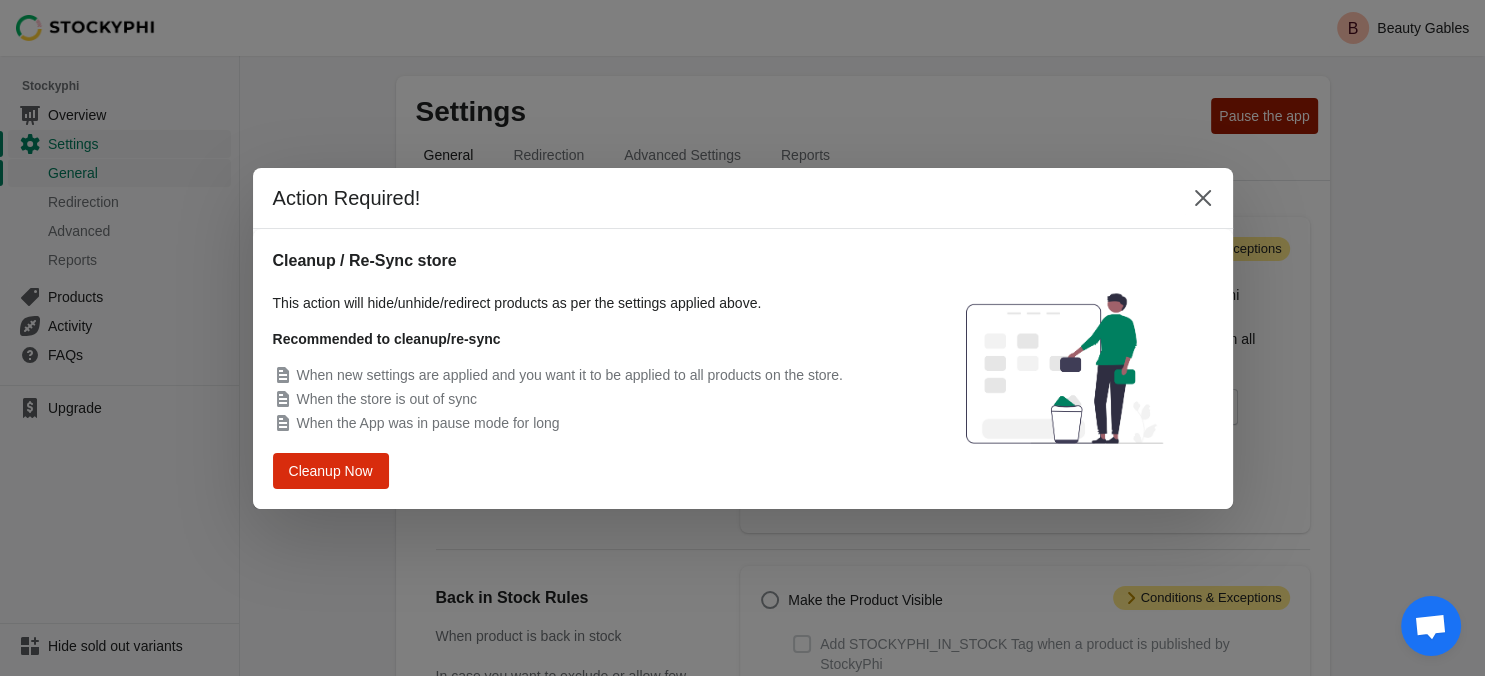 scroll, scrollTop: 0, scrollLeft: 0, axis: both 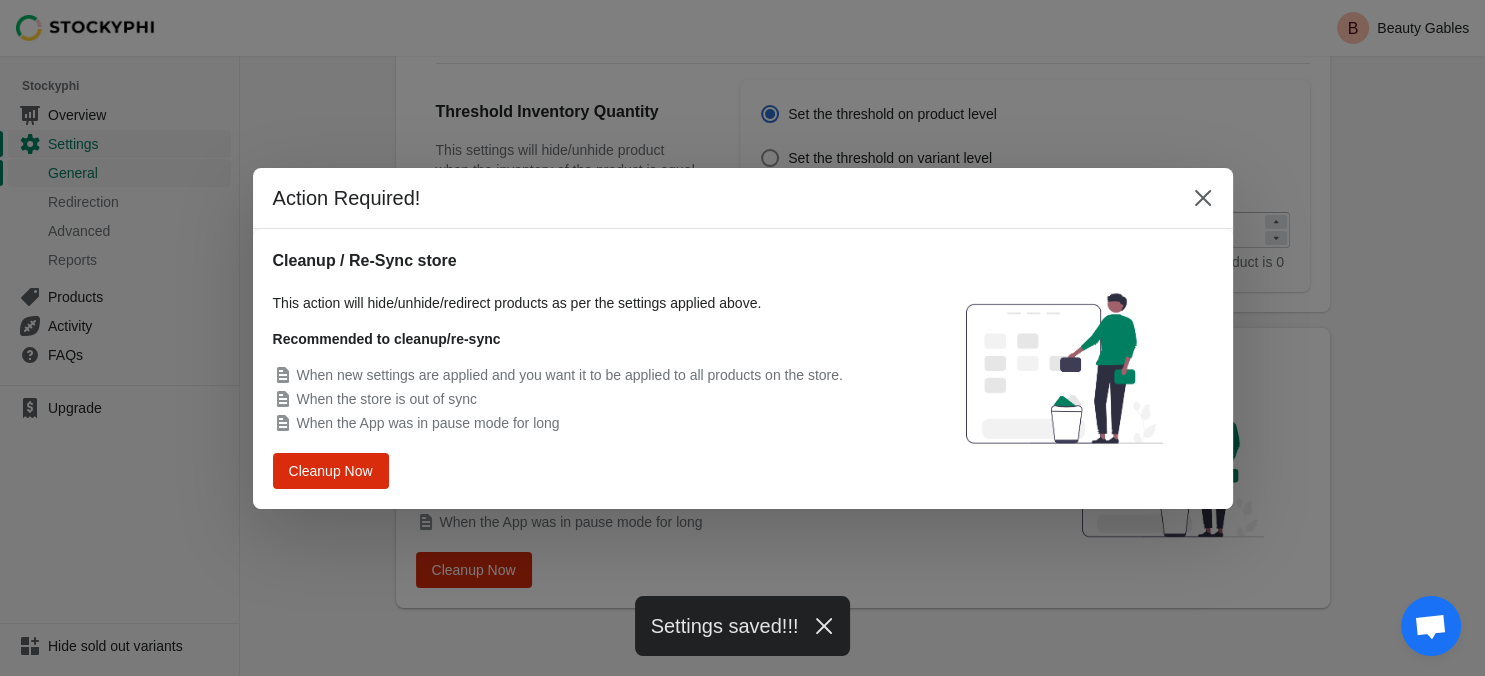 drag, startPoint x: 1280, startPoint y: 296, endPoint x: 846, endPoint y: 326, distance: 435.03564 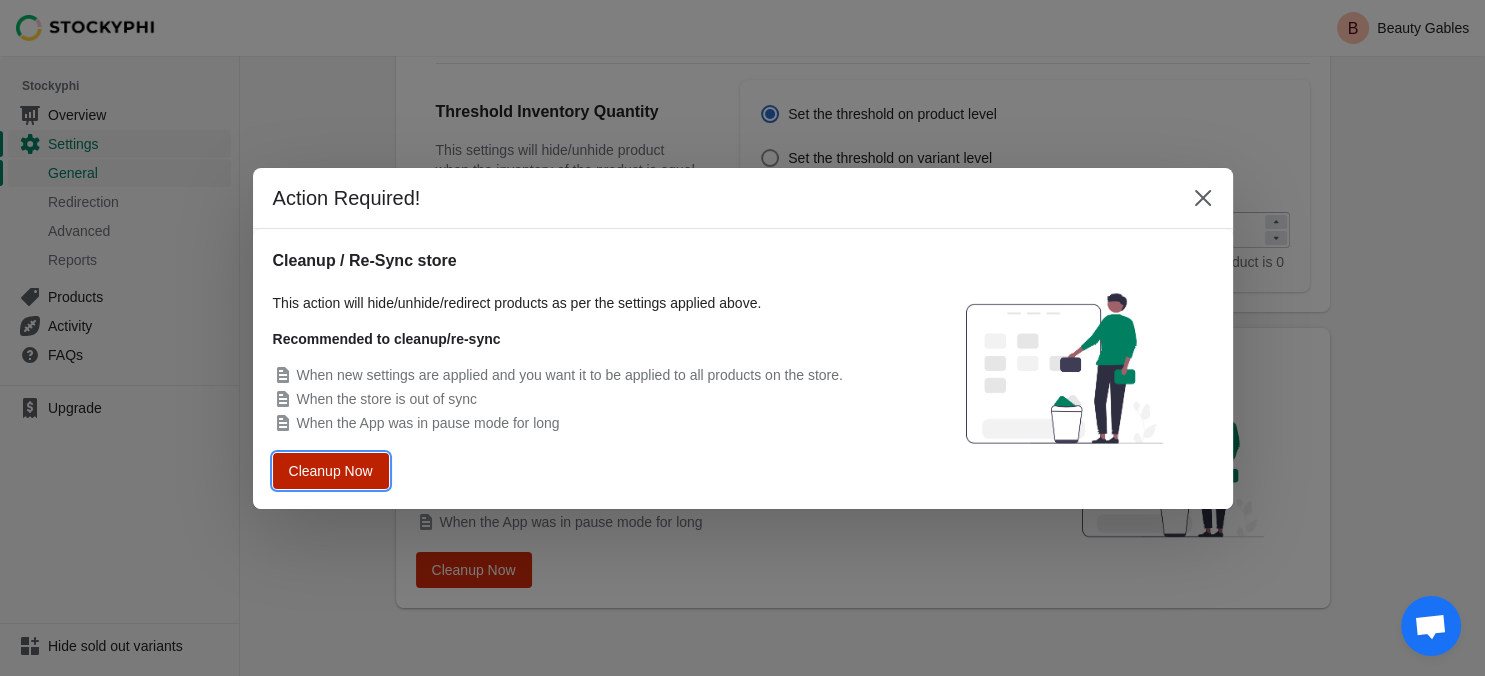 click on "Cleanup Now" at bounding box center (330, 471) 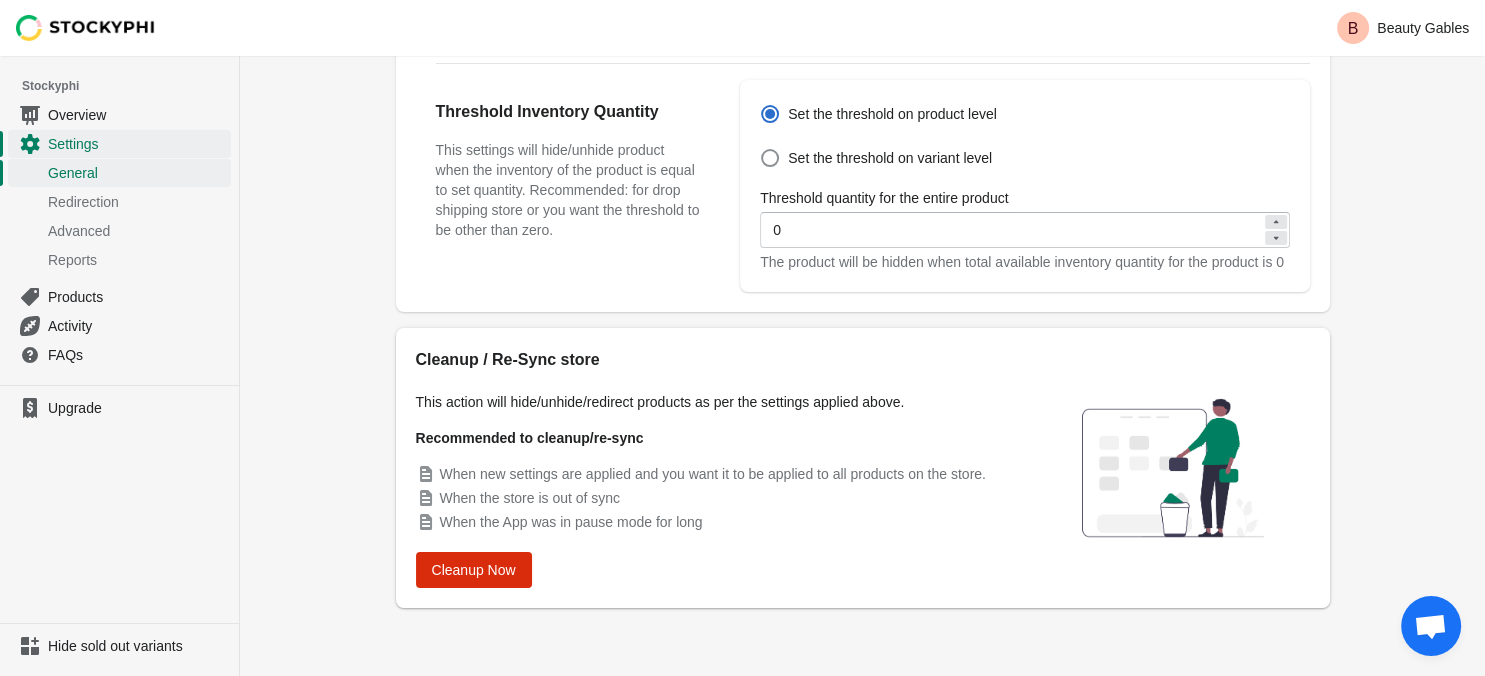 type 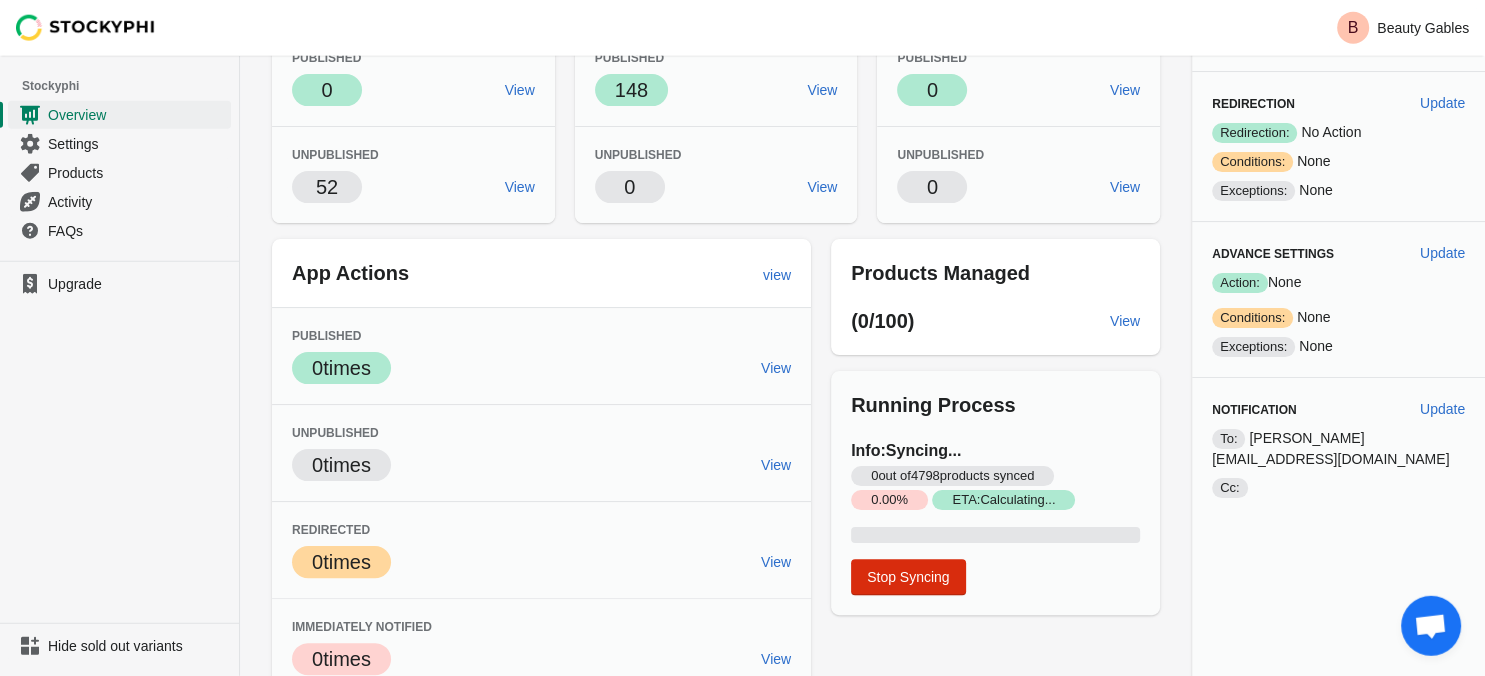 scroll, scrollTop: 391, scrollLeft: 0, axis: vertical 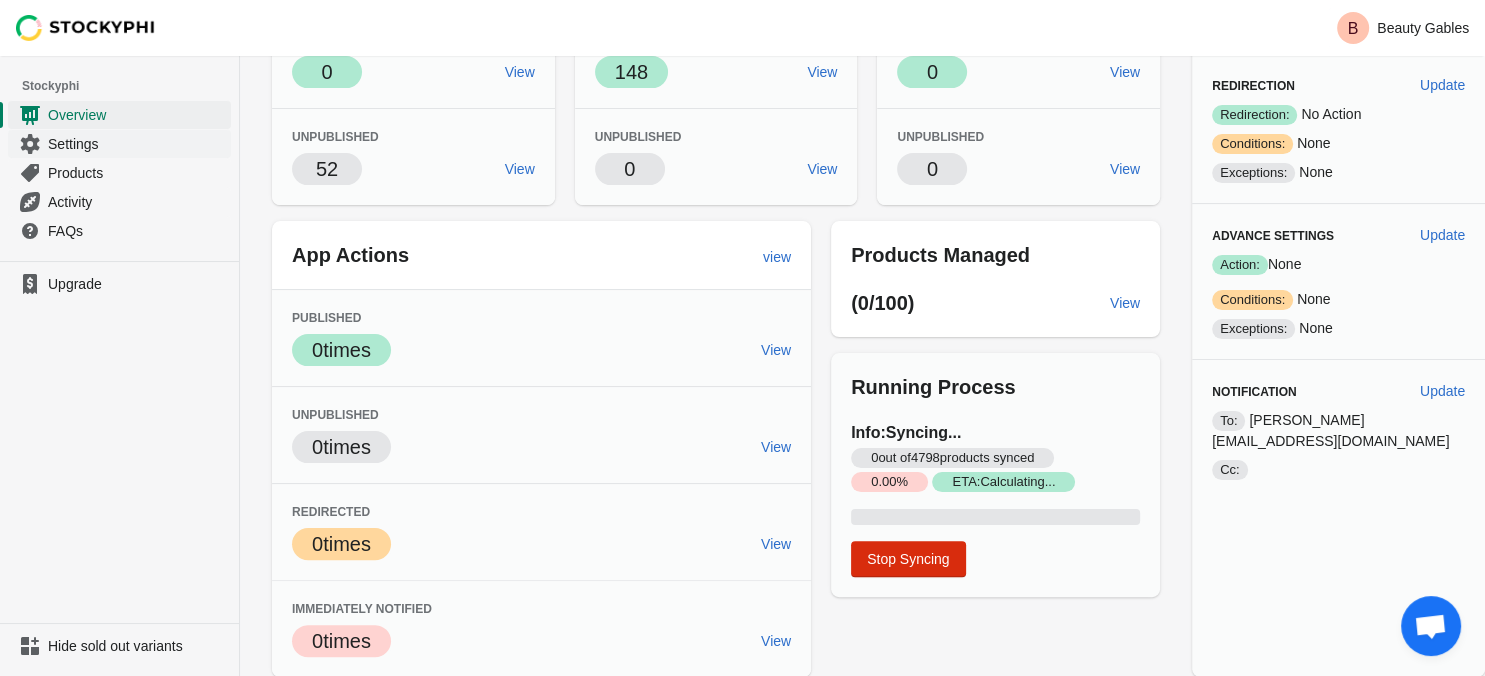 click on "Settings" at bounding box center [119, 143] 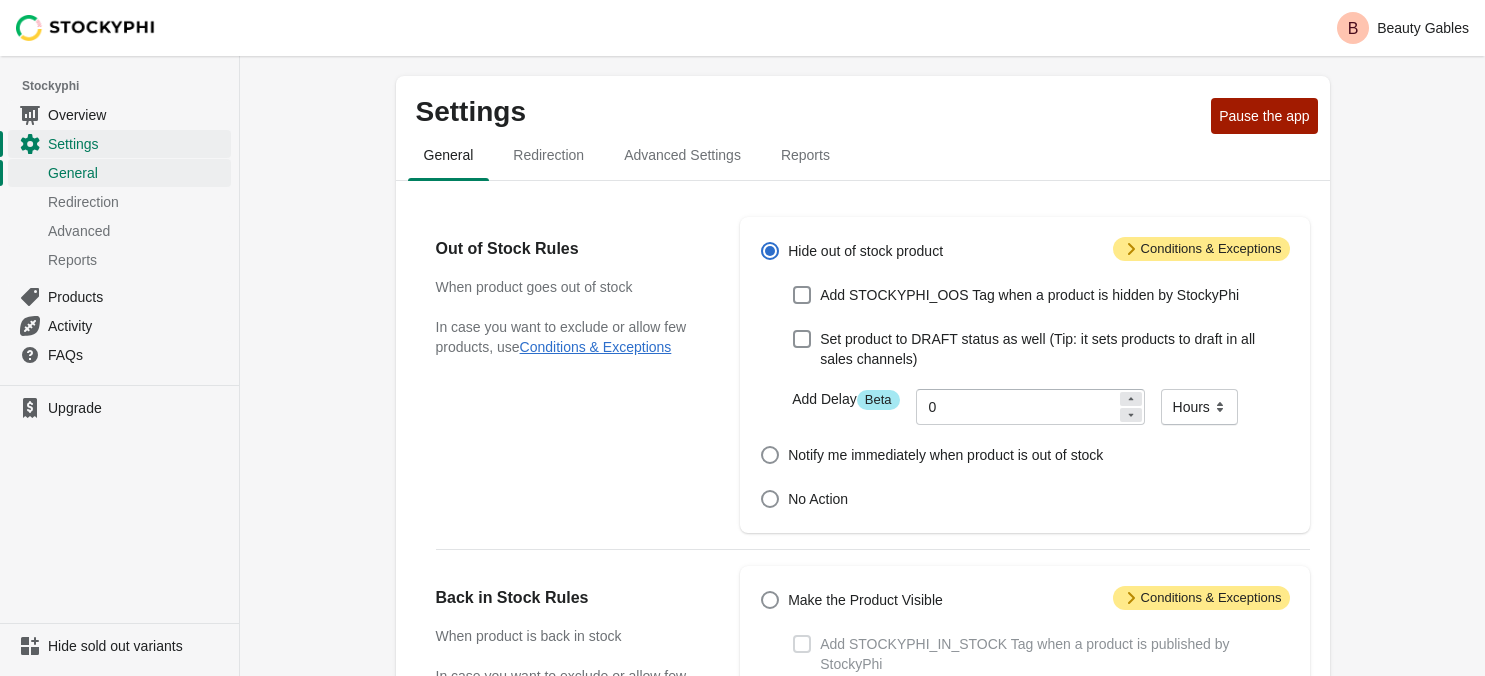 scroll, scrollTop: 0, scrollLeft: 0, axis: both 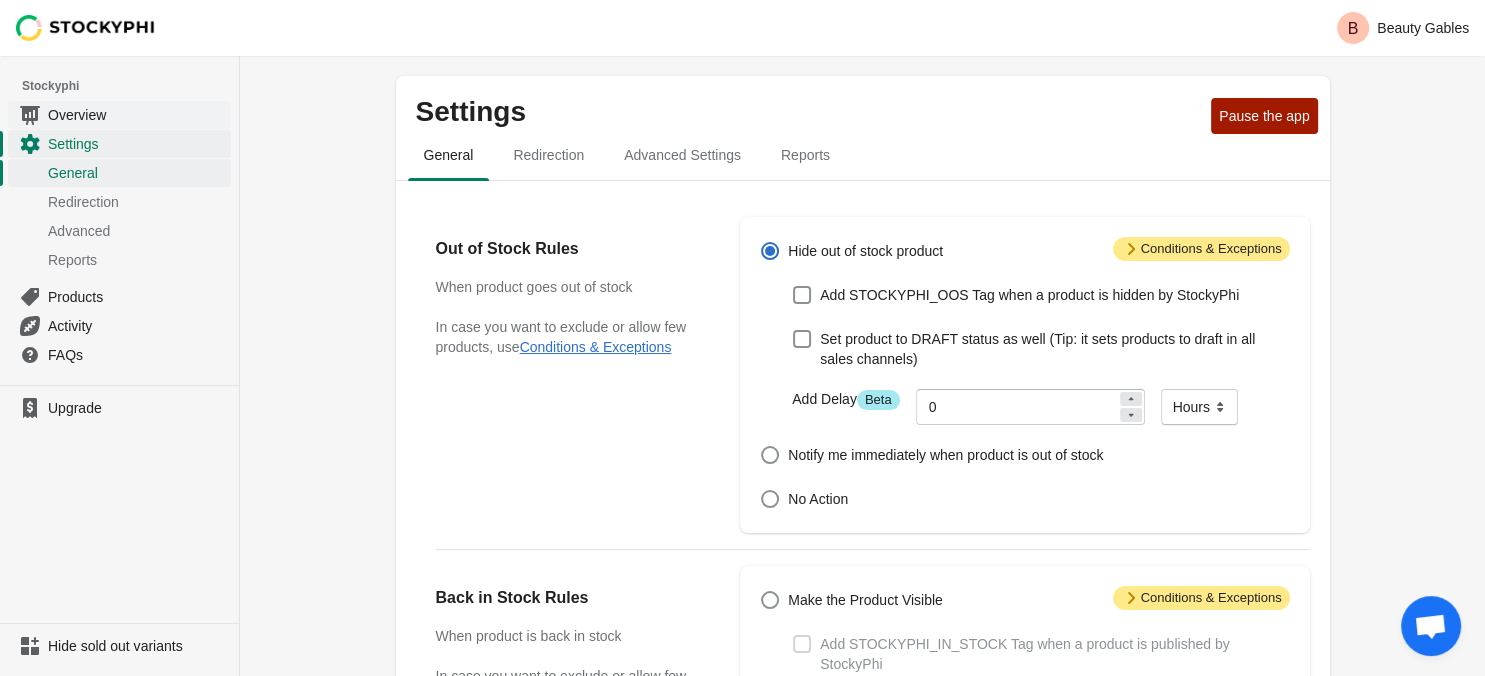click on "Overview" at bounding box center [137, 115] 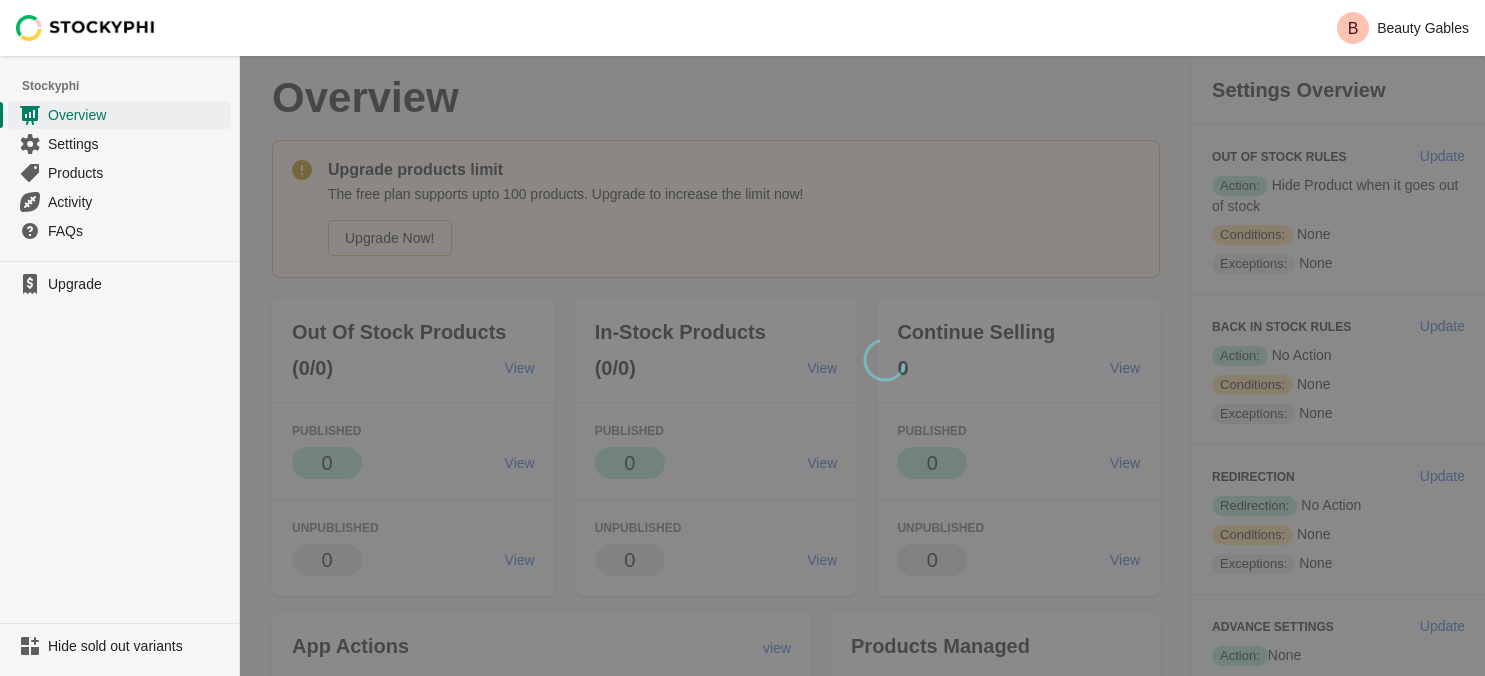 scroll, scrollTop: 0, scrollLeft: 0, axis: both 